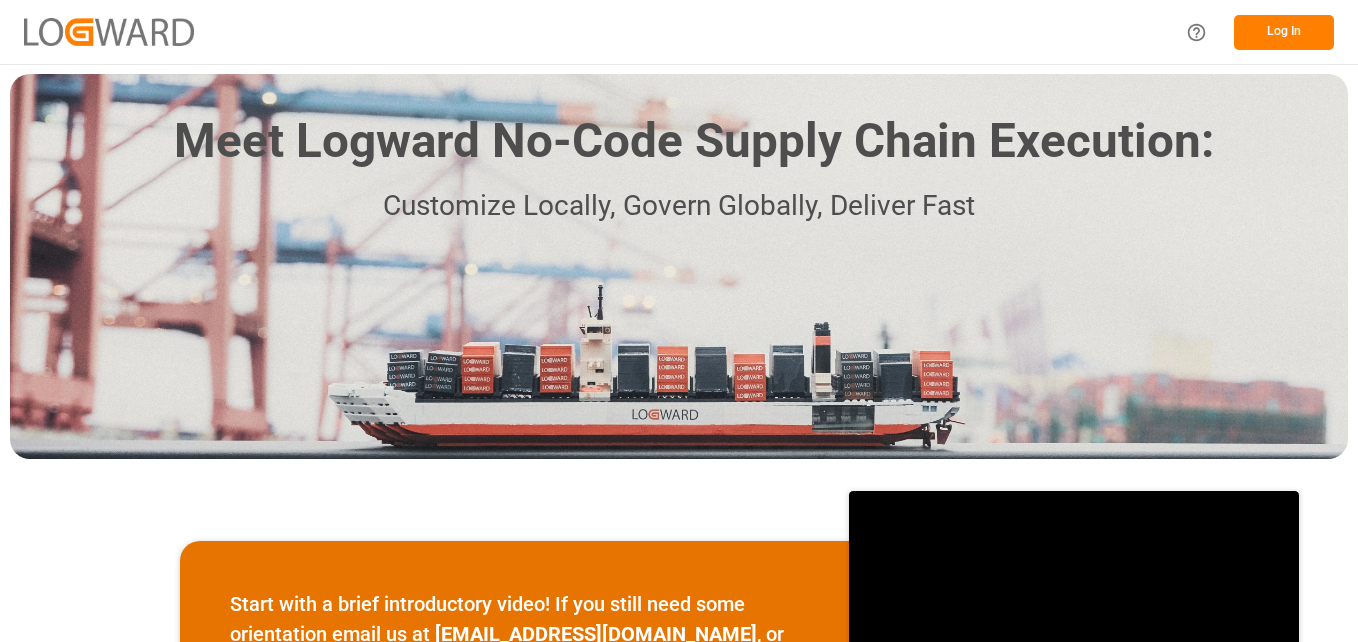 scroll, scrollTop: 0, scrollLeft: 0, axis: both 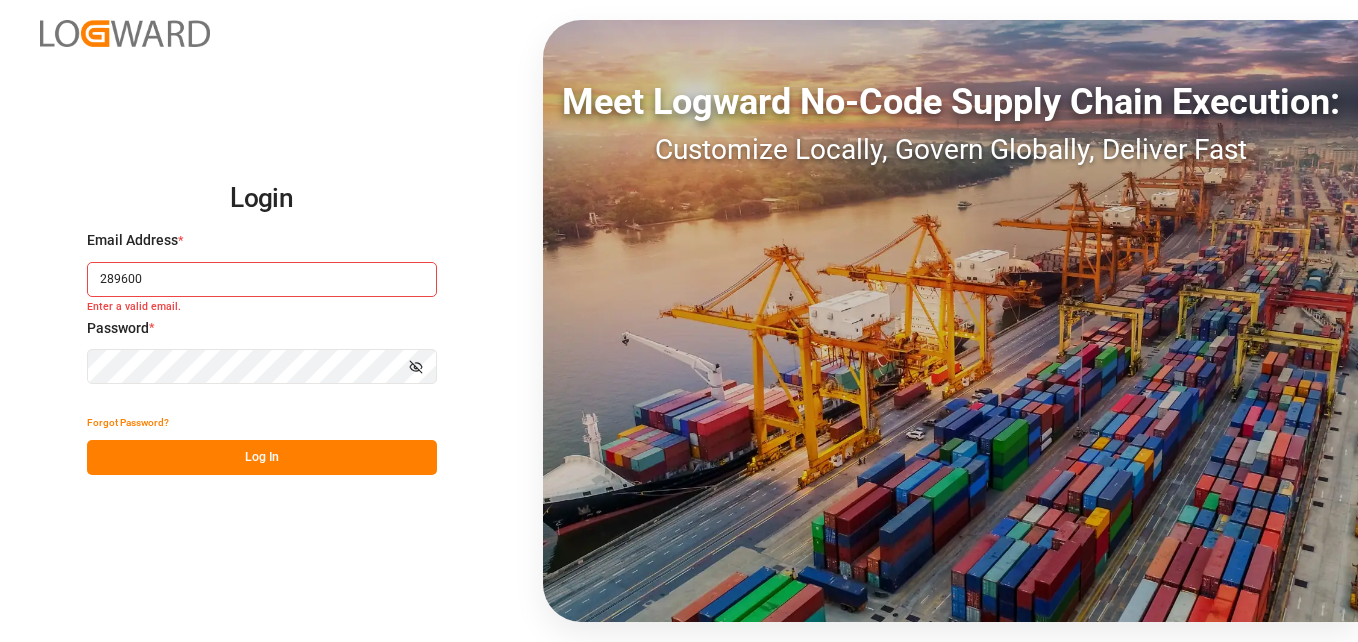 click on "289600" at bounding box center [262, 279] 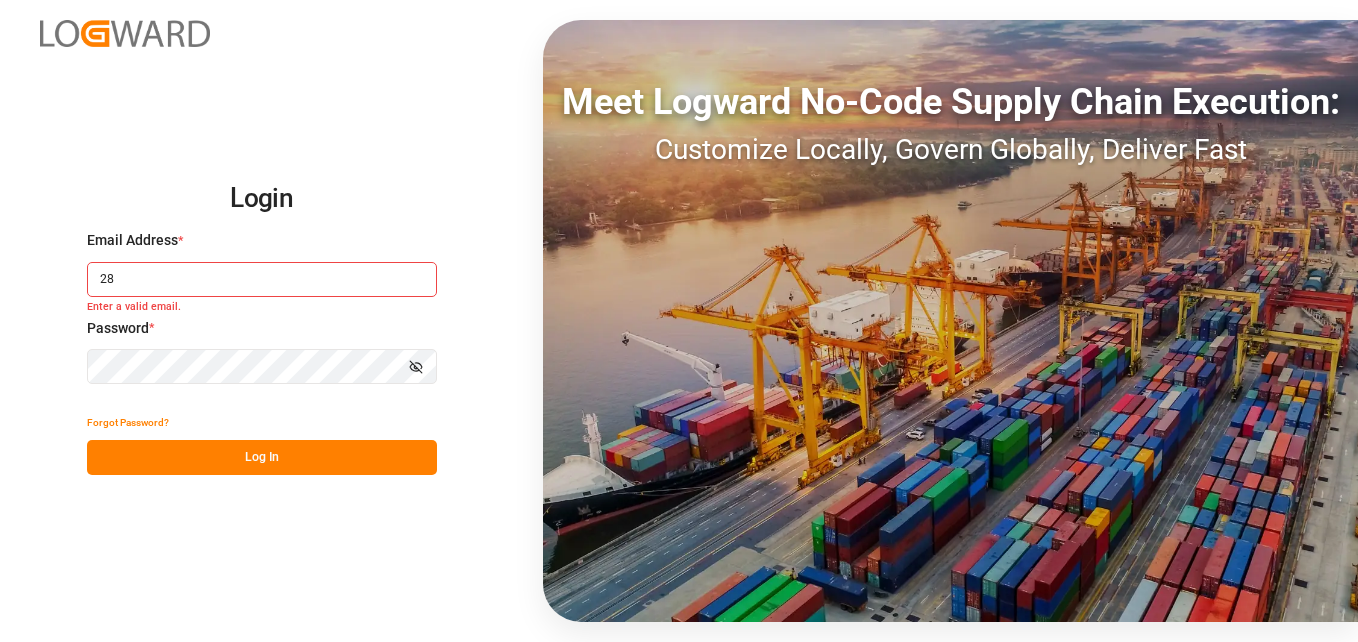 type on "2" 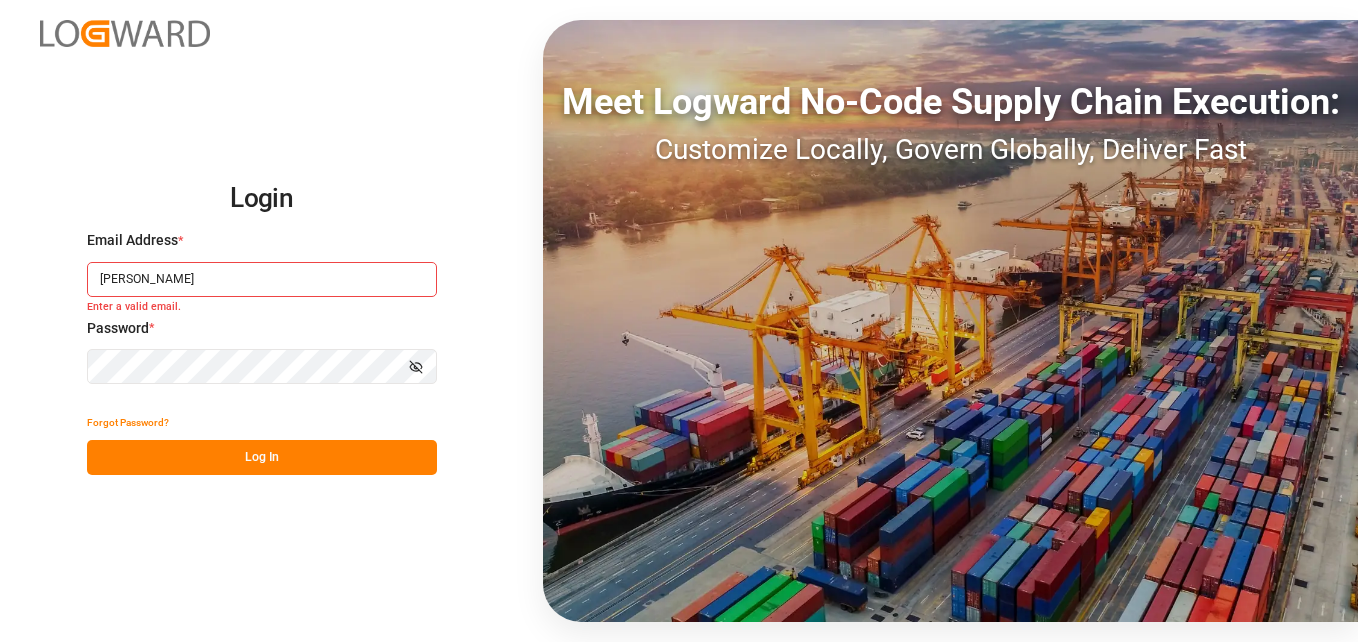 type on "[PERSON_NAME][DOMAIN_NAME][EMAIL_ADDRESS][DOMAIN_NAME]" 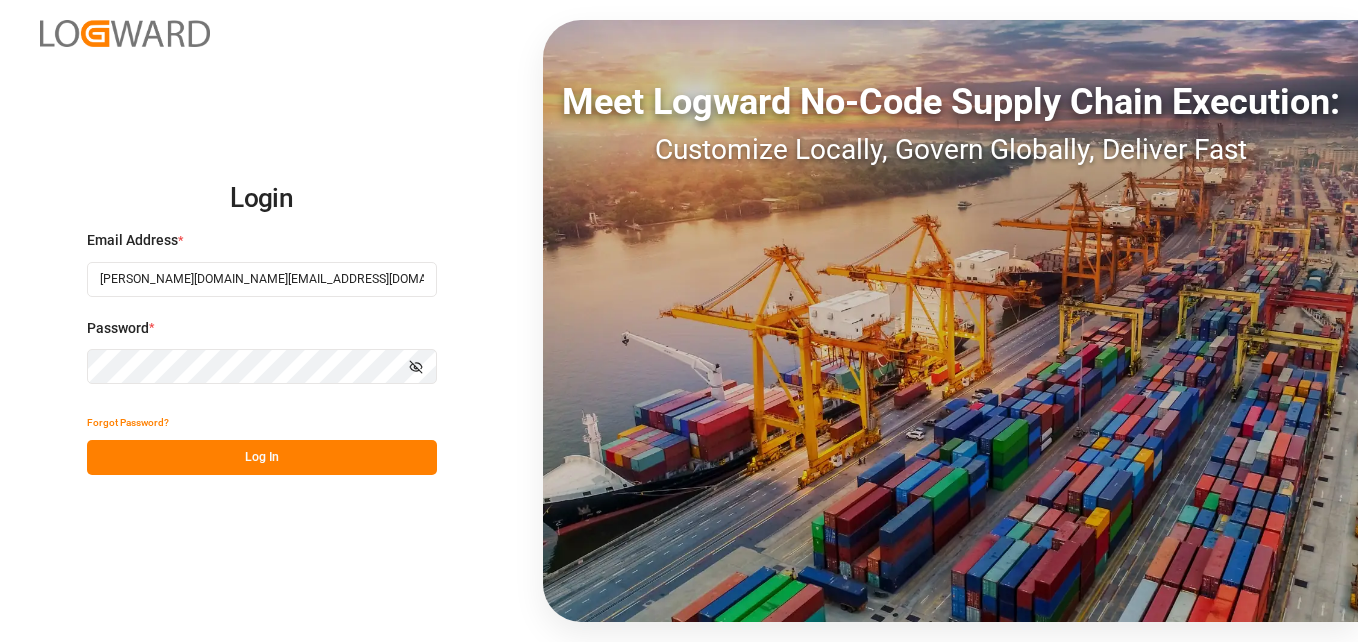 click 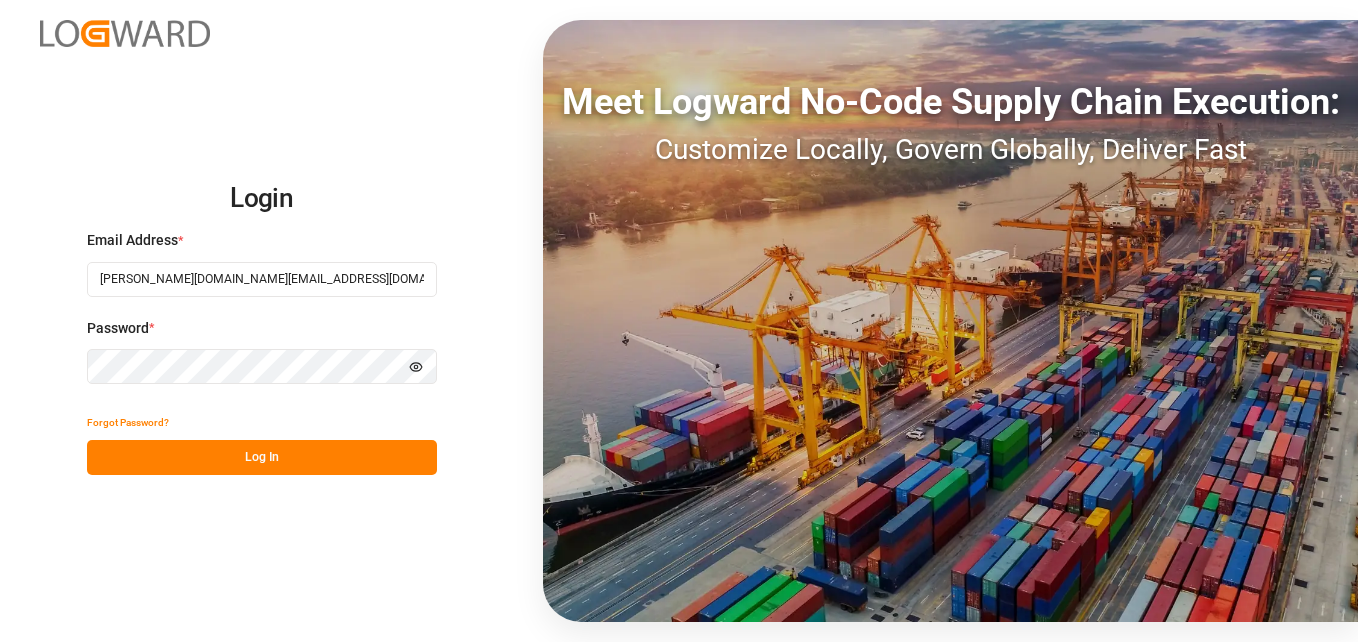 click on "Log In" at bounding box center (262, 457) 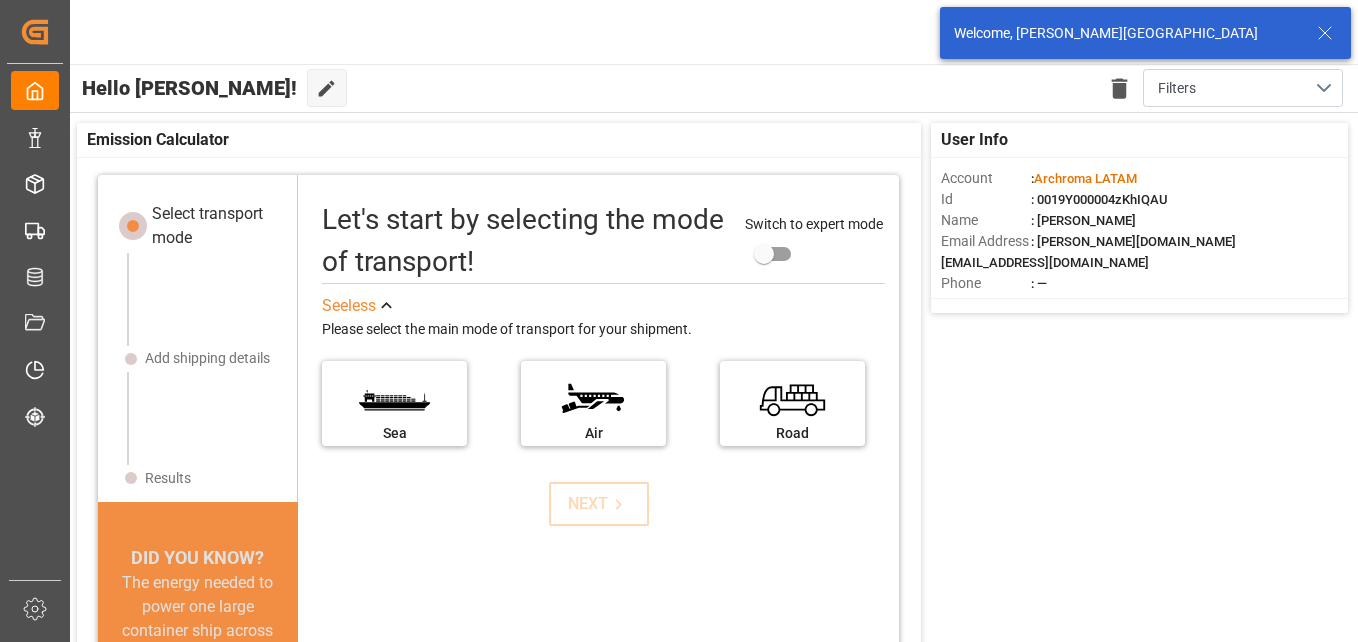 click 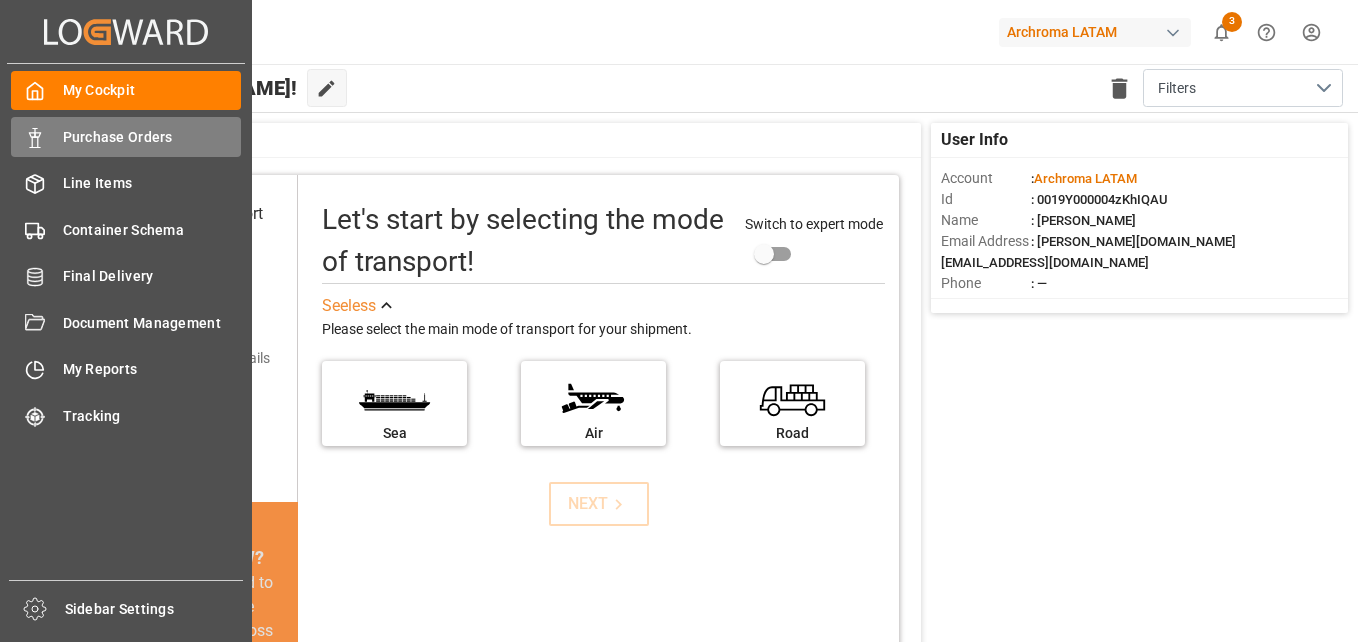 click on "Purchase Orders" at bounding box center (152, 137) 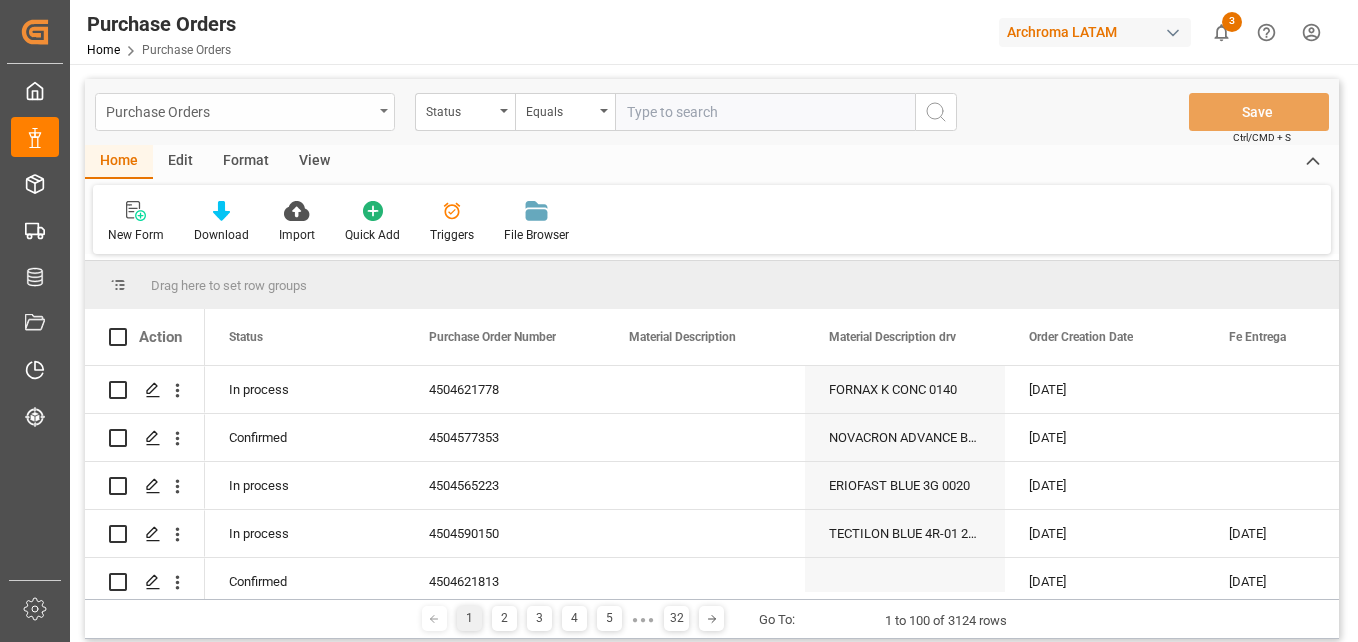 click at bounding box center (384, 111) 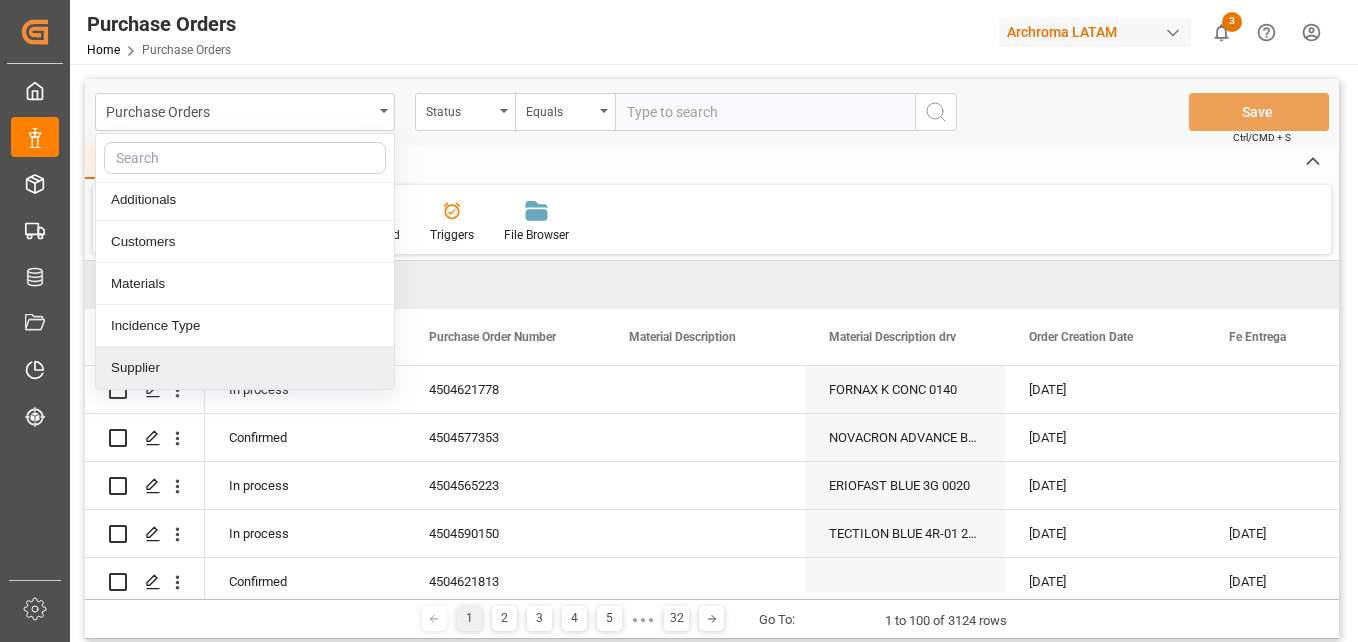 scroll, scrollTop: 256, scrollLeft: 0, axis: vertical 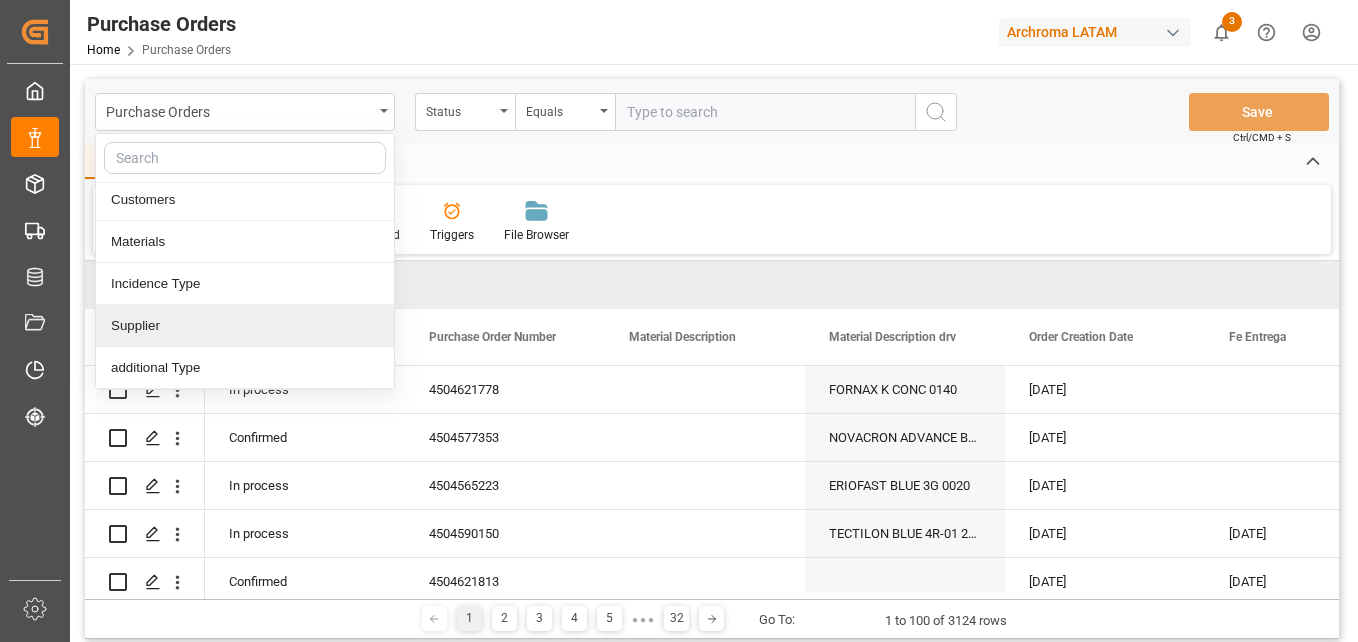 click on "Supplier" at bounding box center (245, 326) 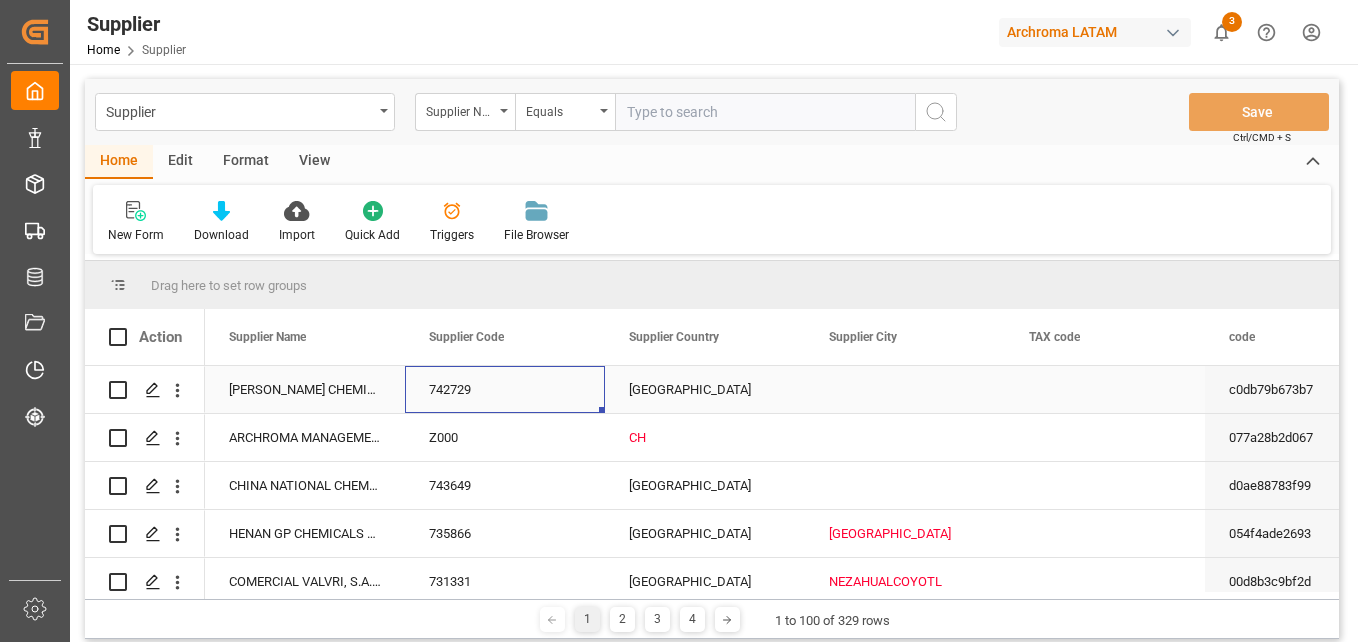 click on "742729" at bounding box center [505, 389] 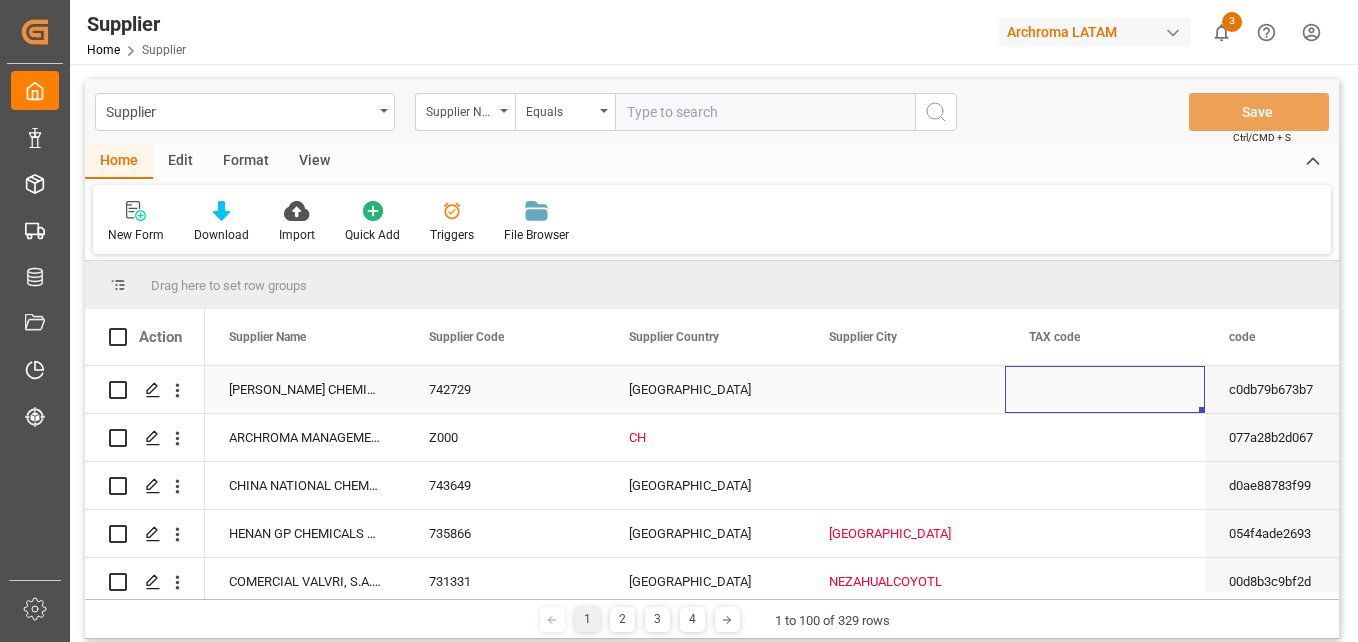 scroll, scrollTop: 0, scrollLeft: 73, axis: horizontal 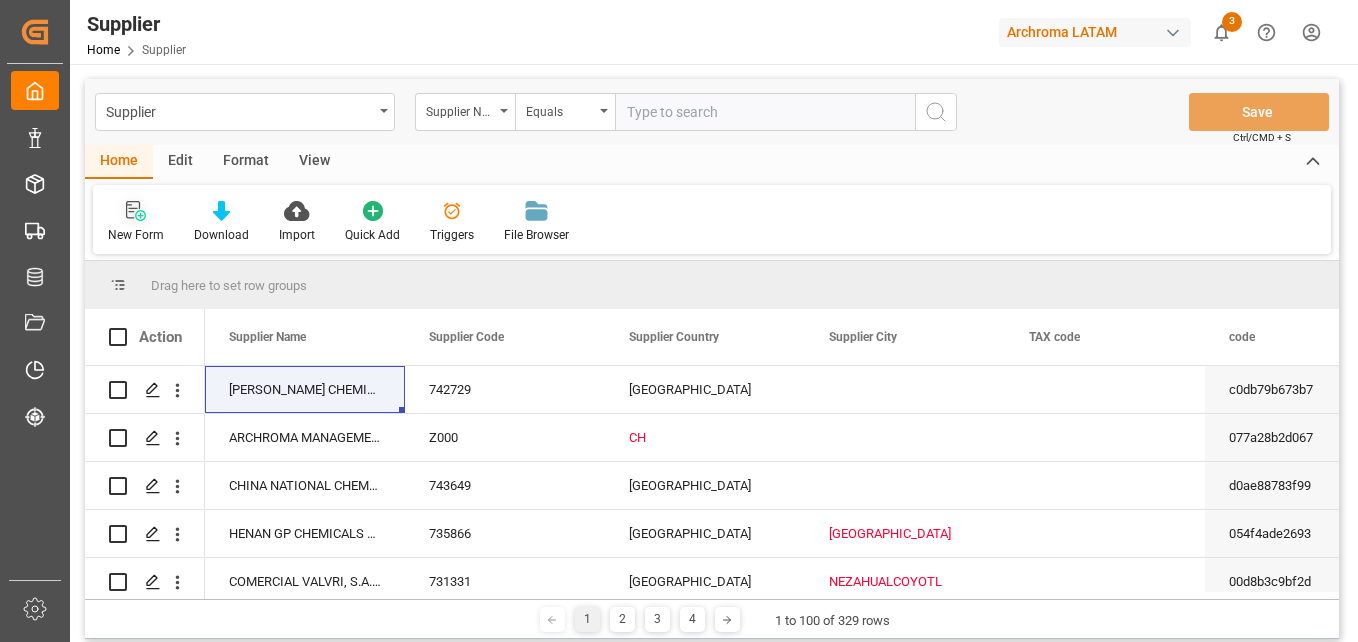 click at bounding box center [136, 210] 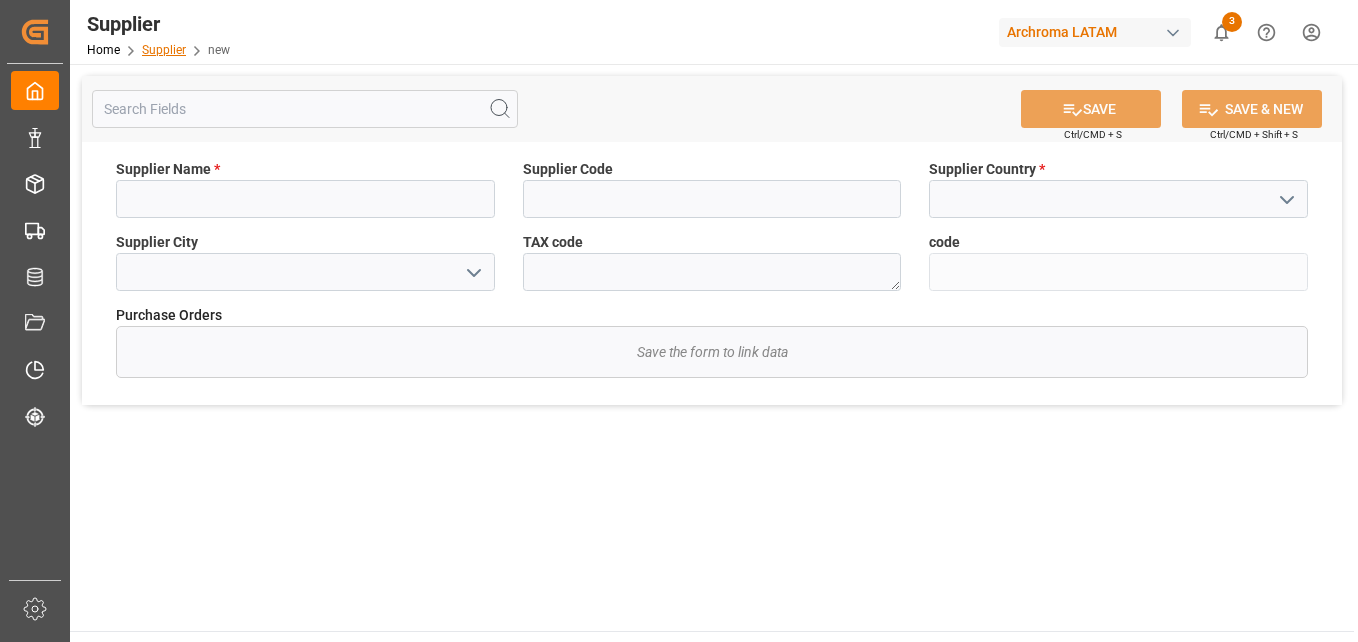 click on "Supplier" at bounding box center [164, 50] 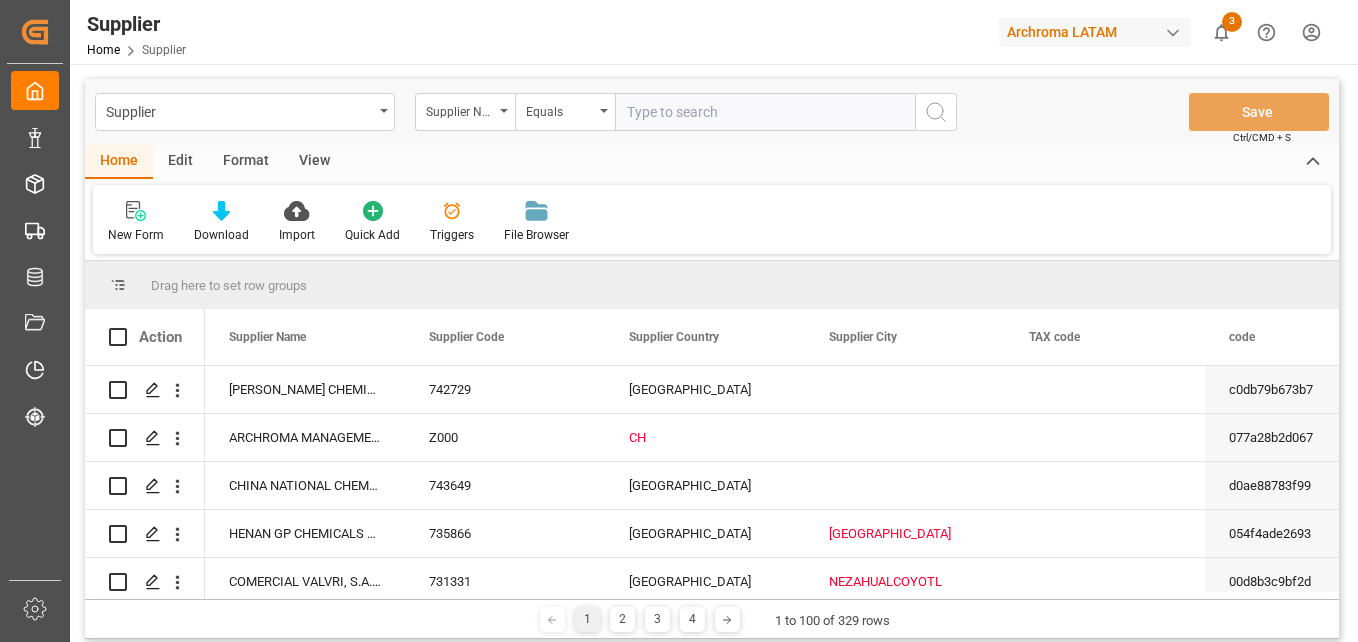 click on "Edit" at bounding box center [180, 162] 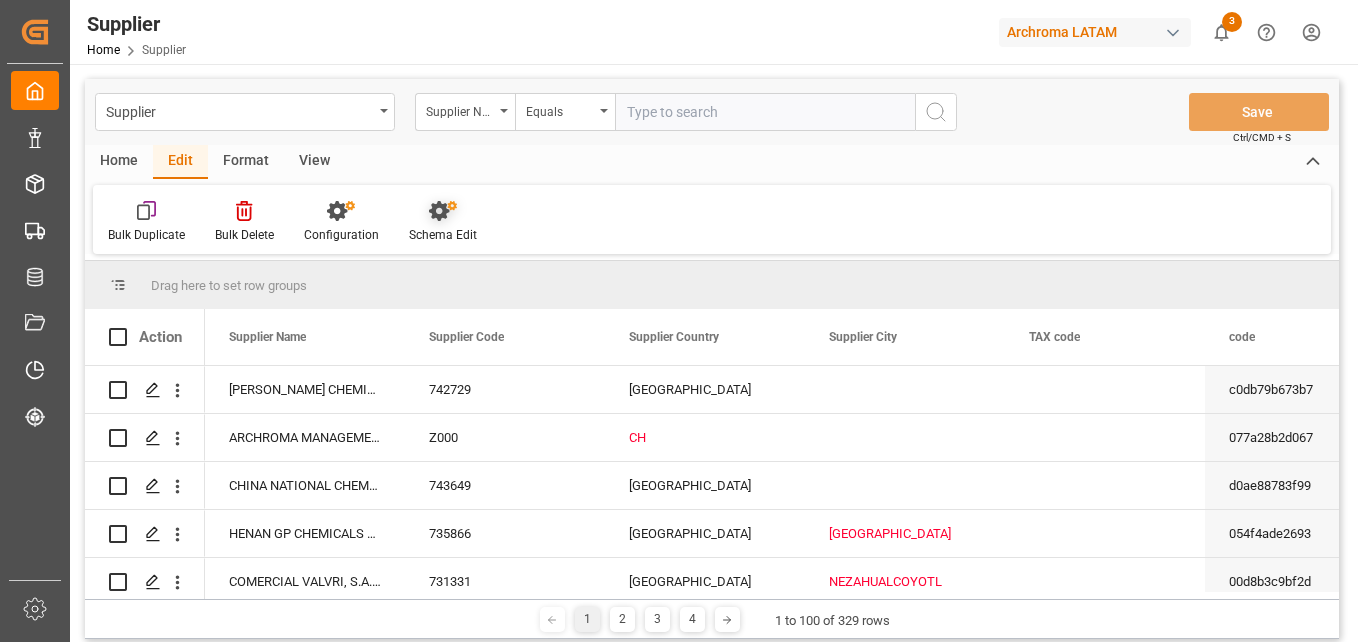 click 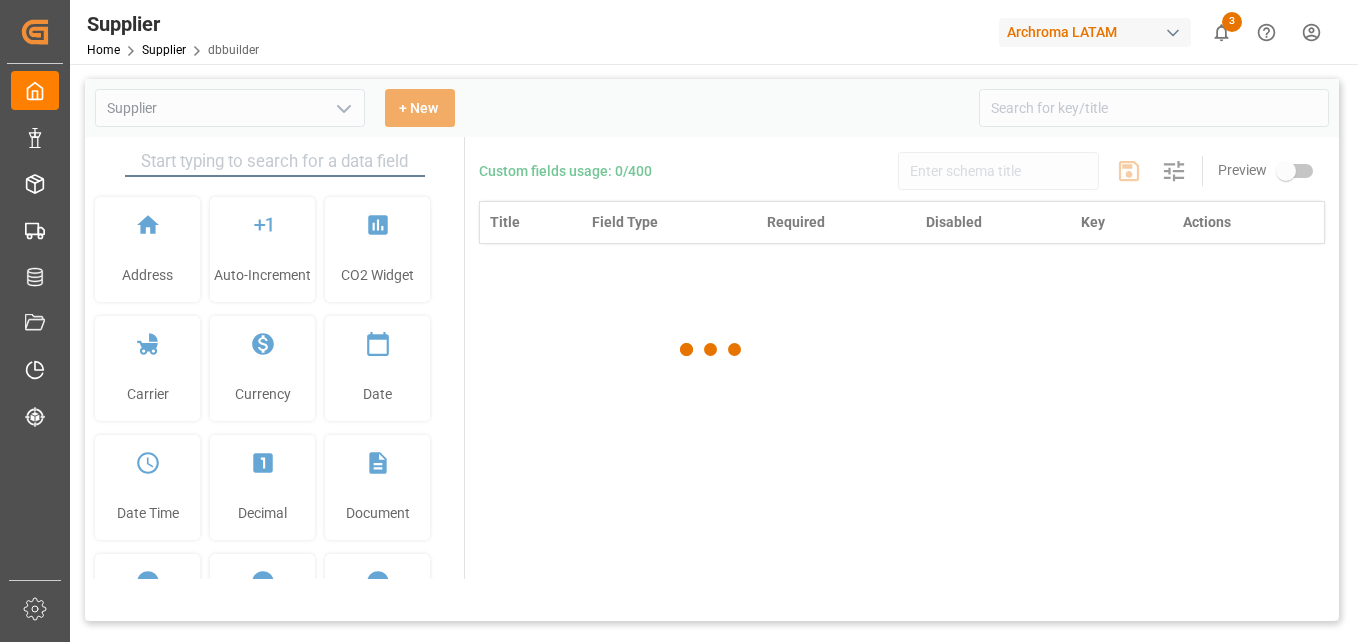 type on "Supplier" 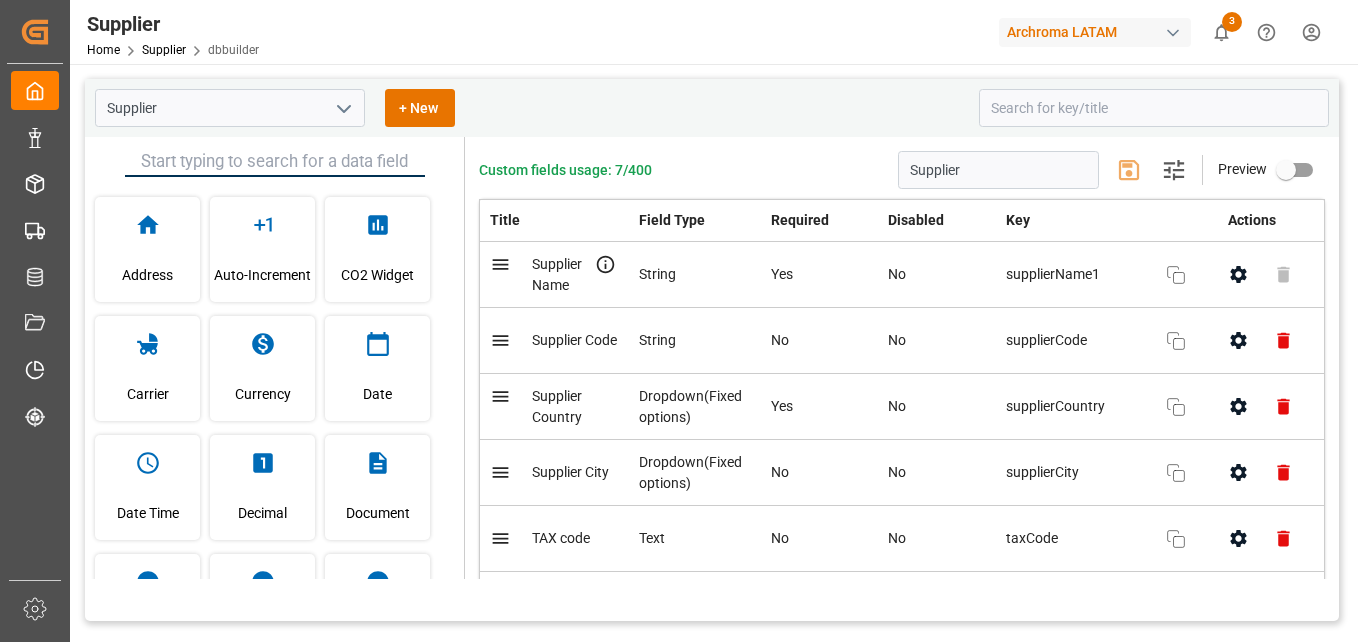 click at bounding box center [1173, 33] 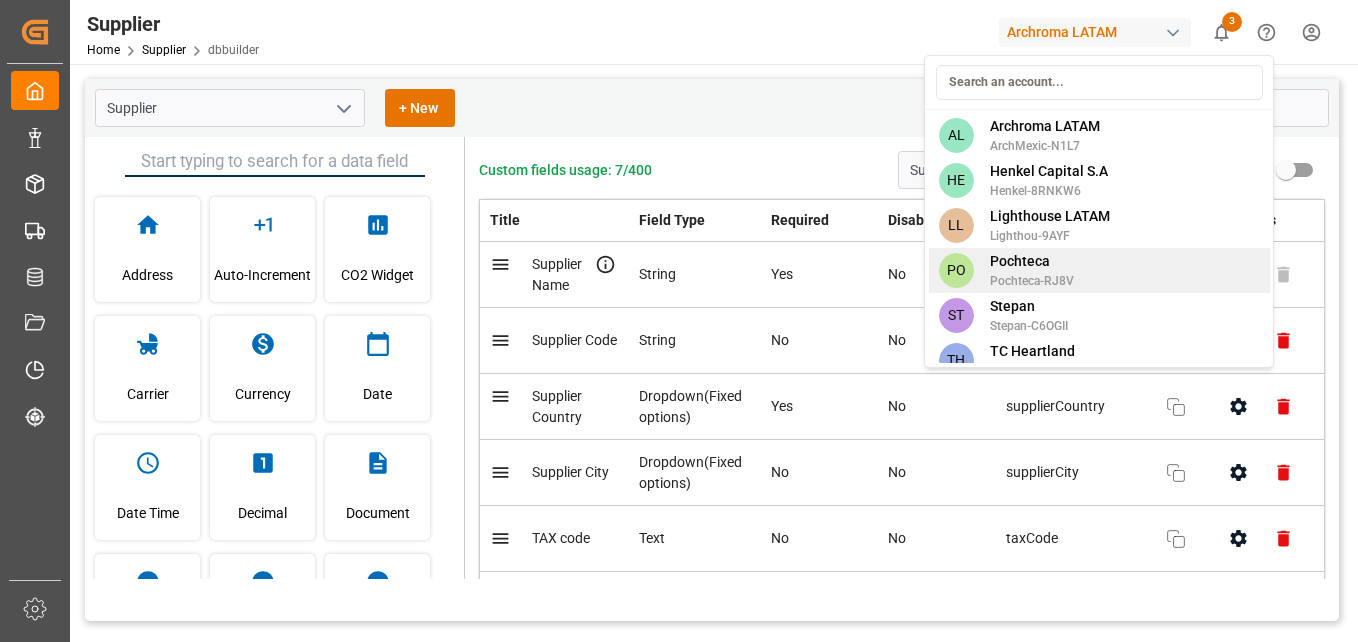 click on "Pochteca" at bounding box center [1032, 261] 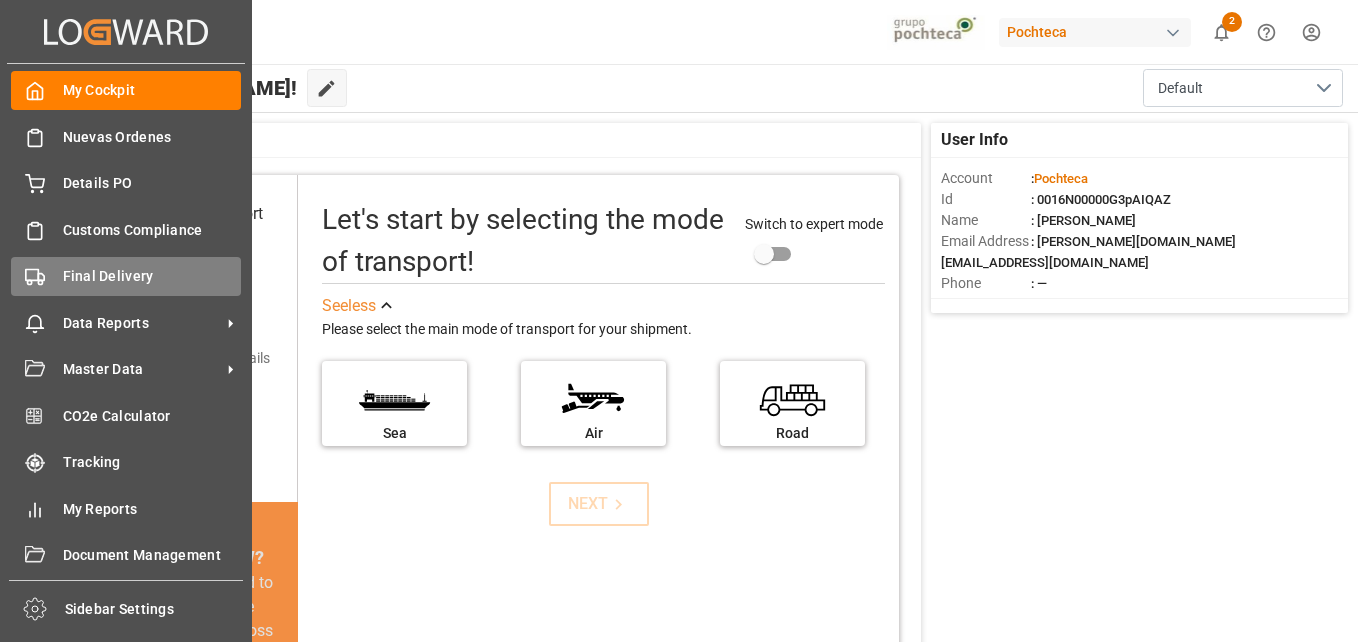 click on "Final Delivery" at bounding box center [152, 276] 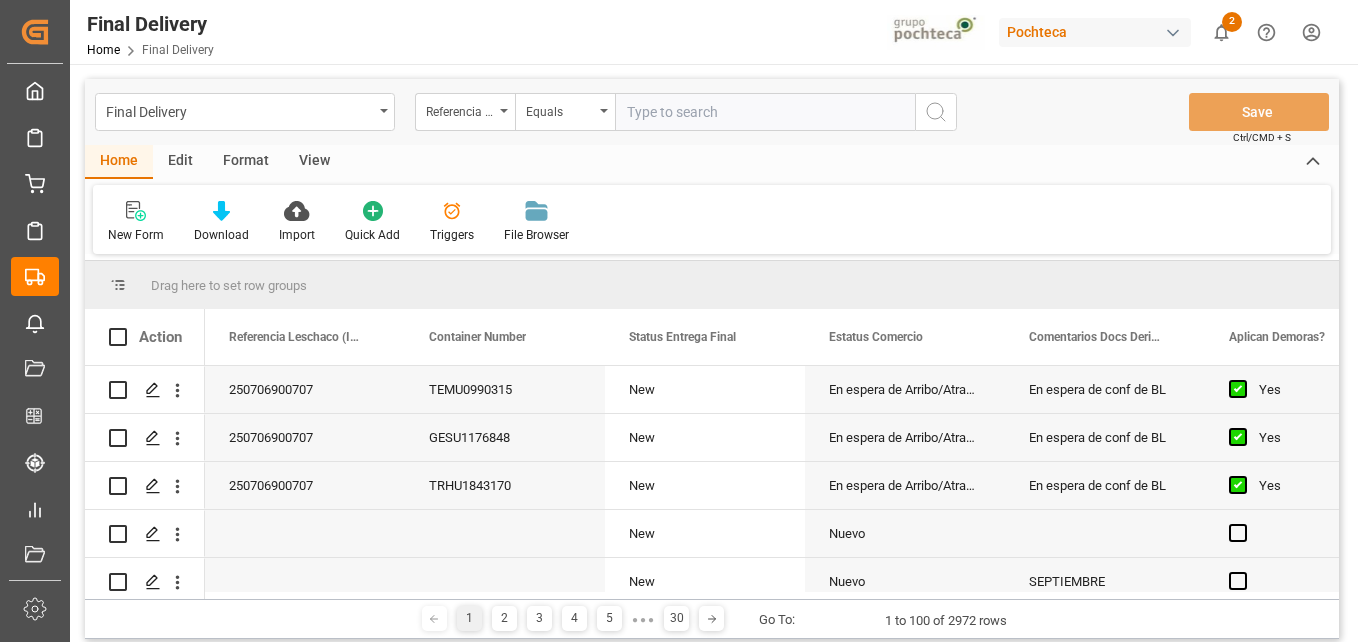 click on "Final Delivery" at bounding box center (245, 112) 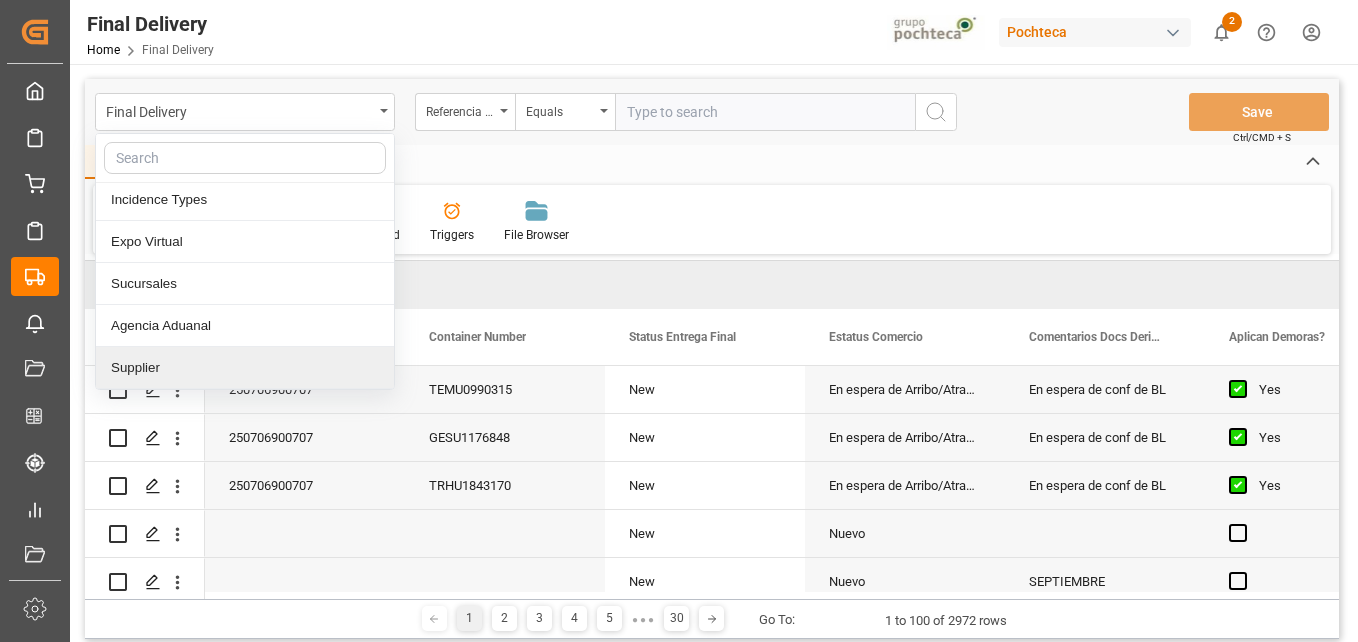 scroll, scrollTop: 380, scrollLeft: 0, axis: vertical 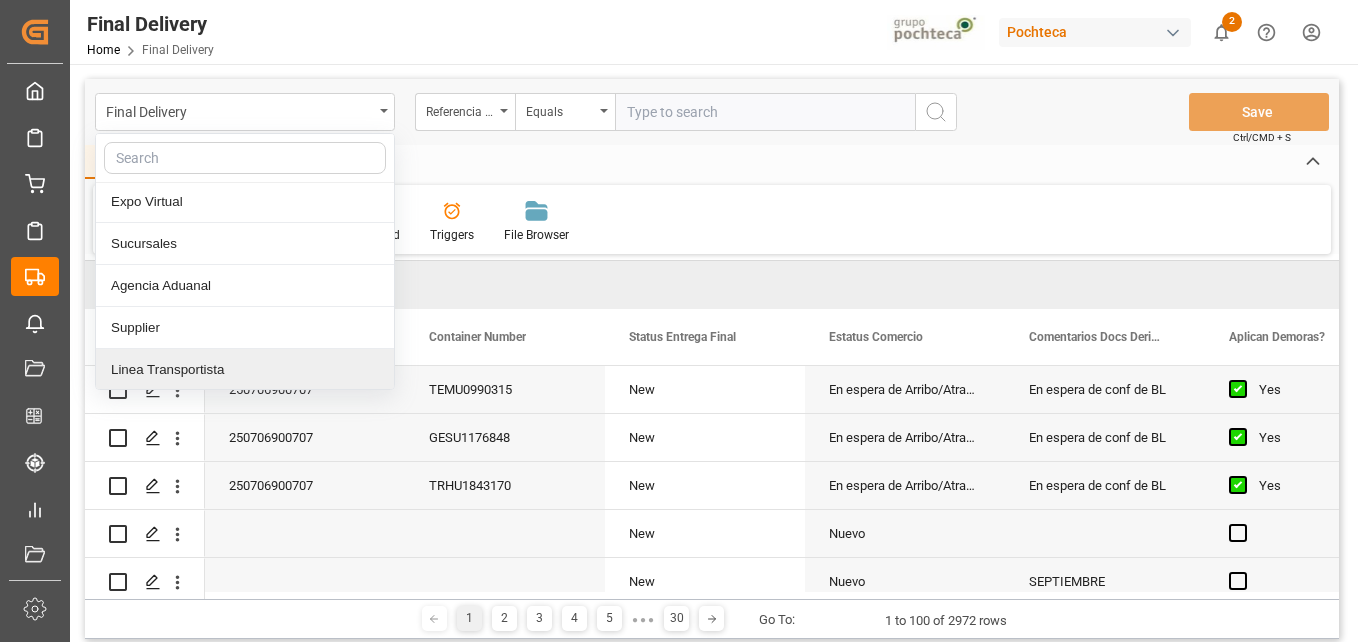 click on "Supplier" at bounding box center (245, 328) 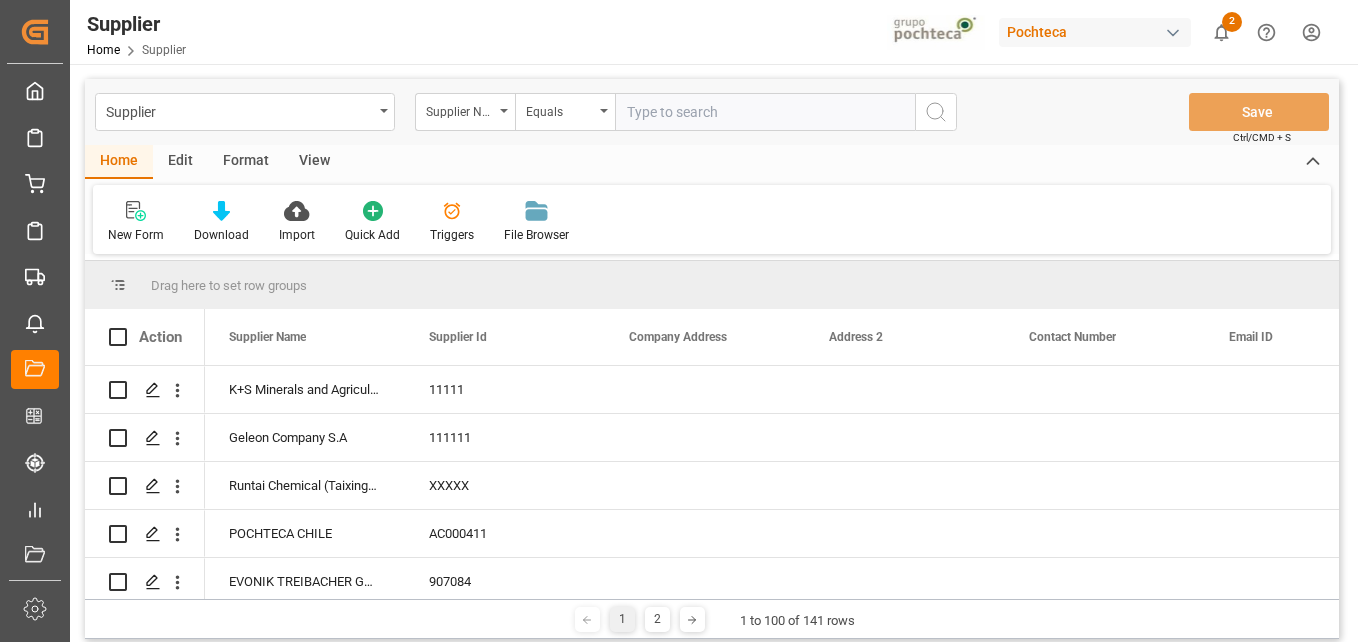 click on "View" at bounding box center (314, 162) 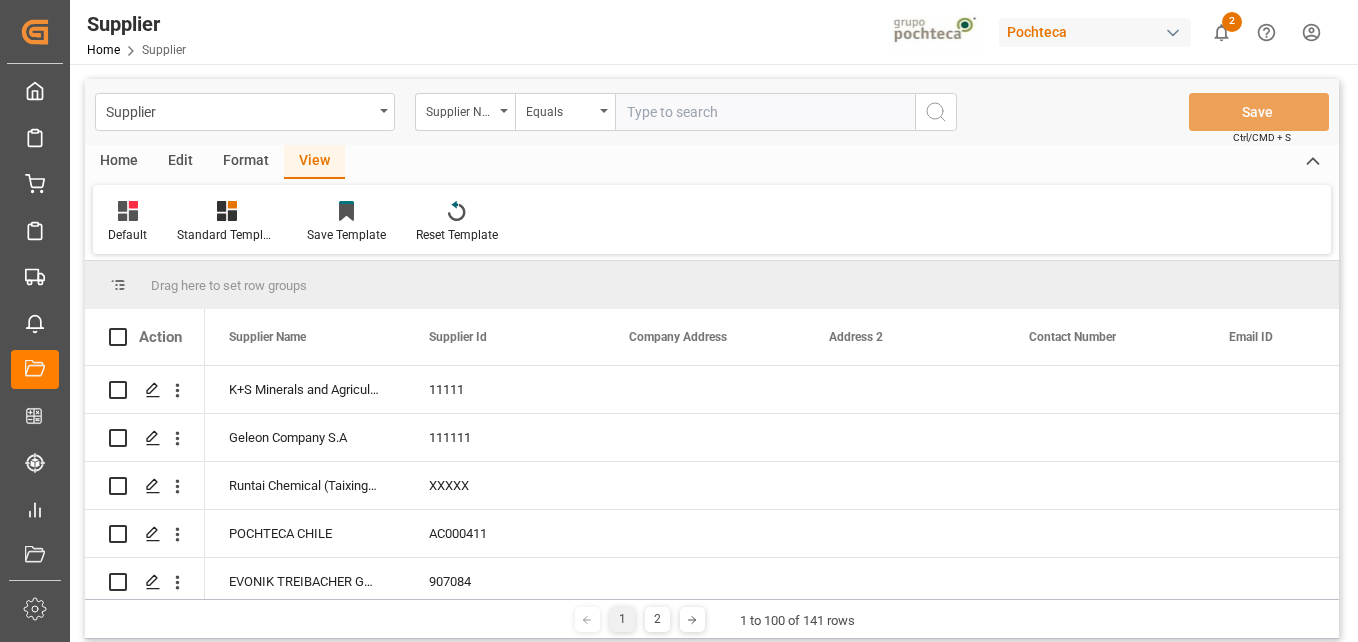 click on "Edit" at bounding box center [180, 162] 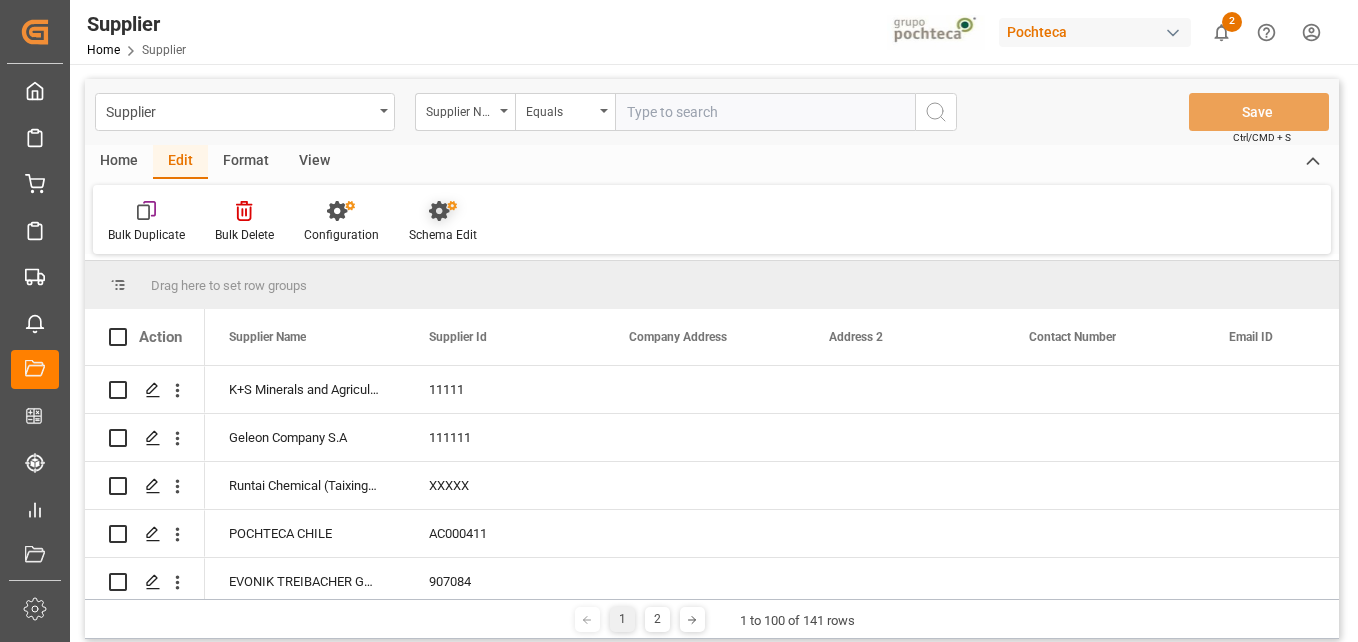 click on "Schema Edit" at bounding box center [443, 235] 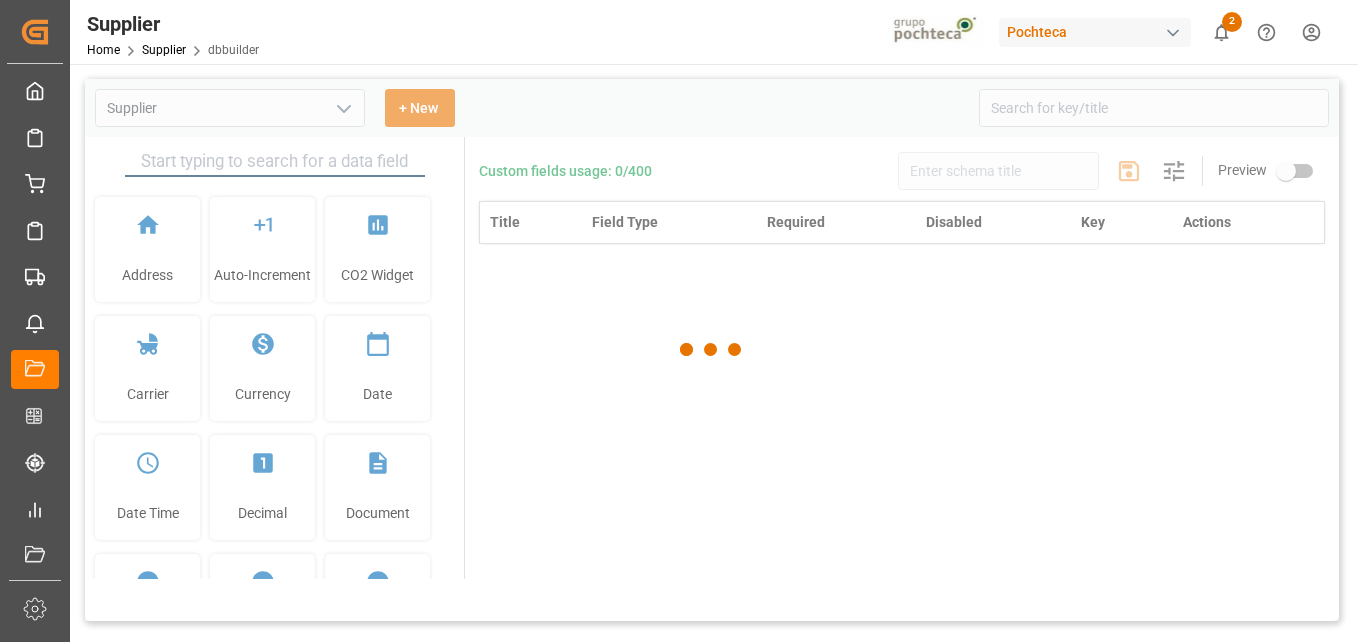 type on "Supplier" 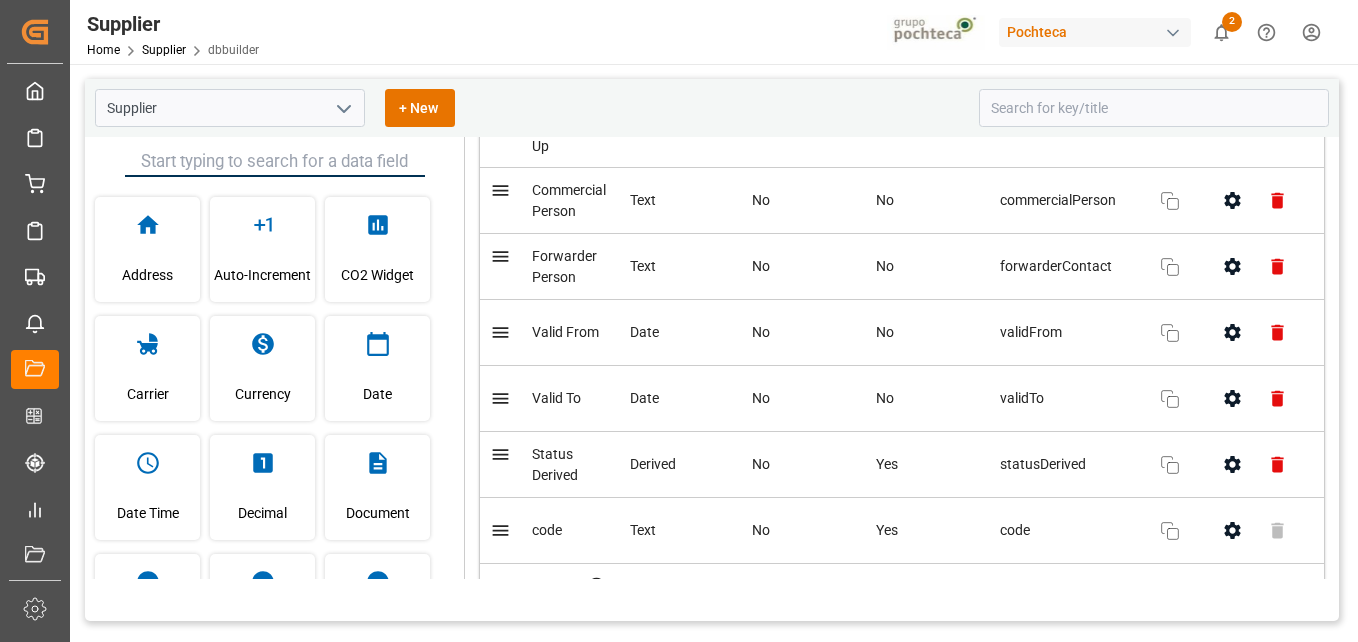 scroll, scrollTop: 709, scrollLeft: 0, axis: vertical 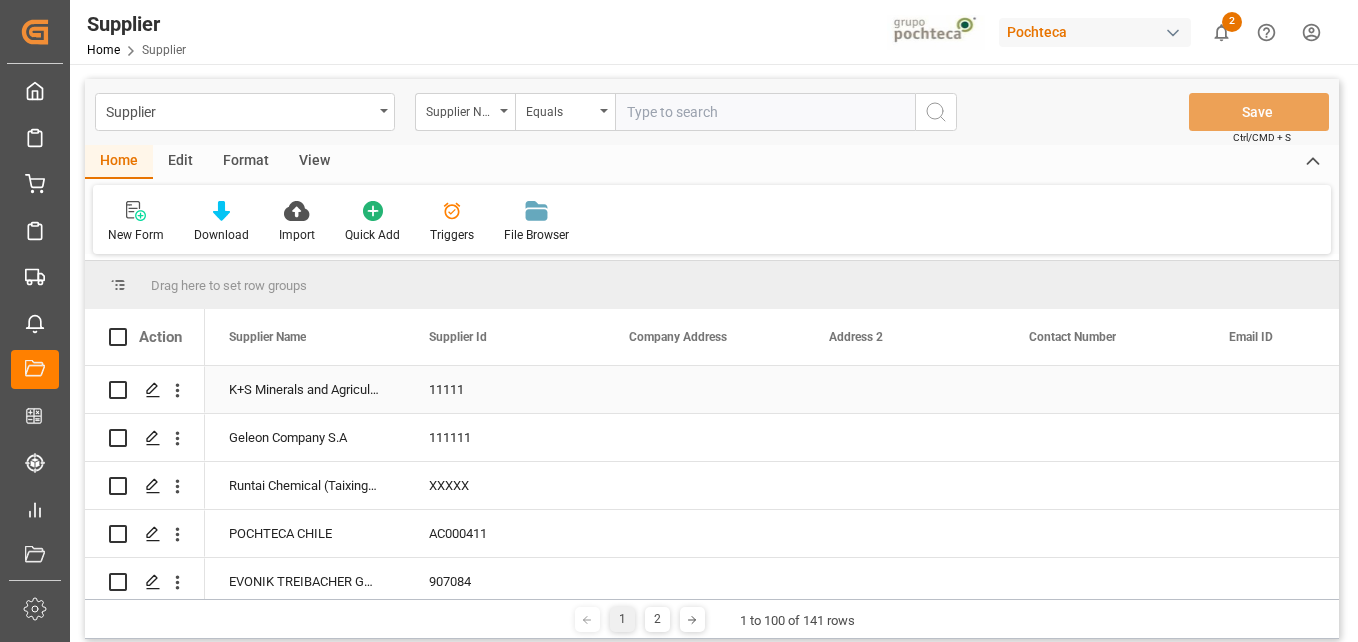 click on "K+S Minerals and Agriculture ([GEOGRAPHIC_DATA]) S.A." at bounding box center (305, 389) 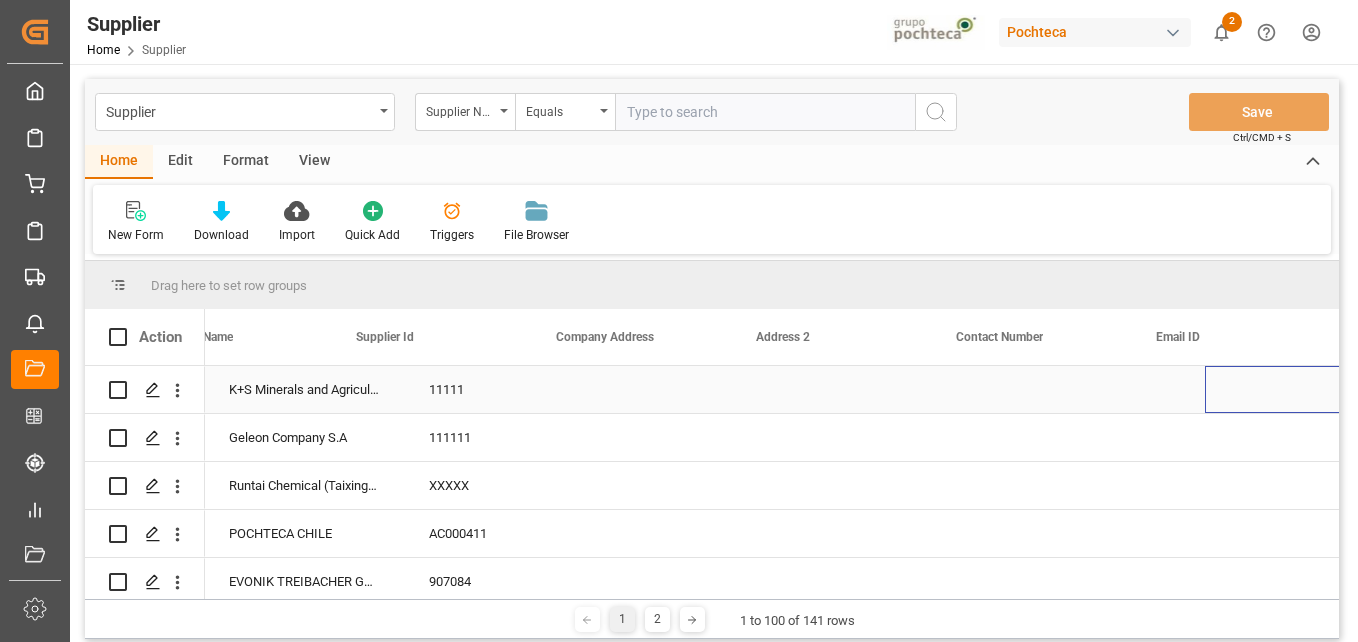 scroll, scrollTop: 0, scrollLeft: 73, axis: horizontal 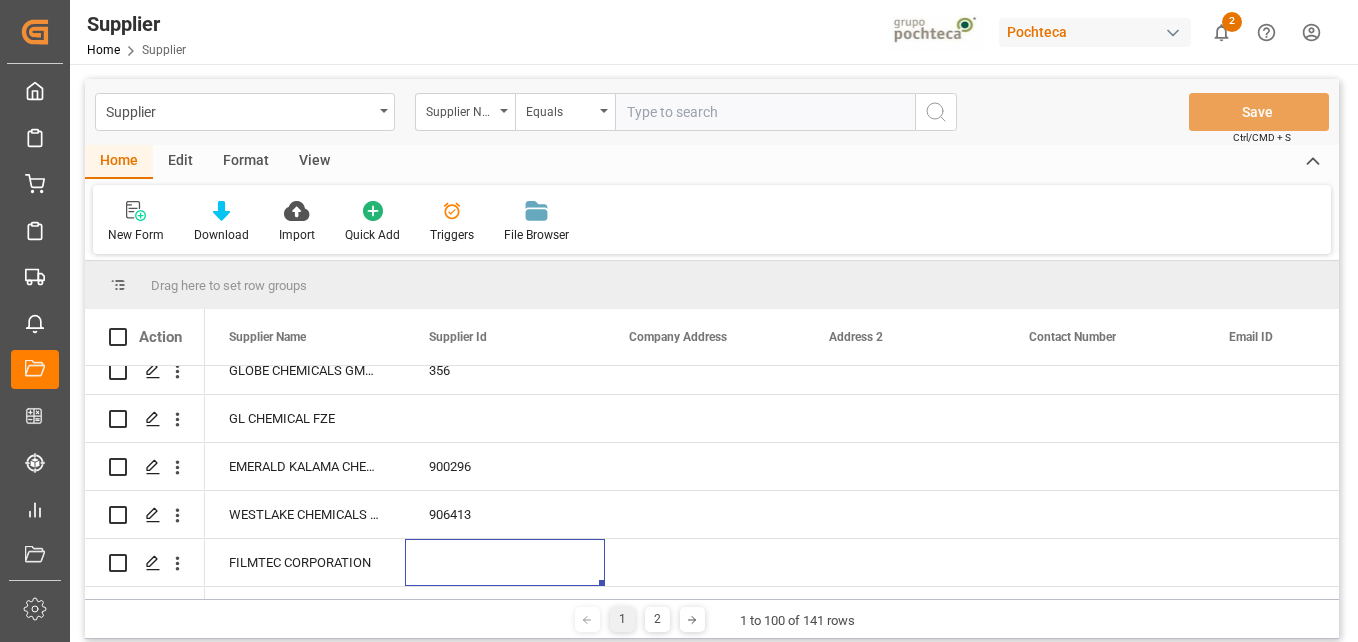click on "Pochteca" at bounding box center (1095, 32) 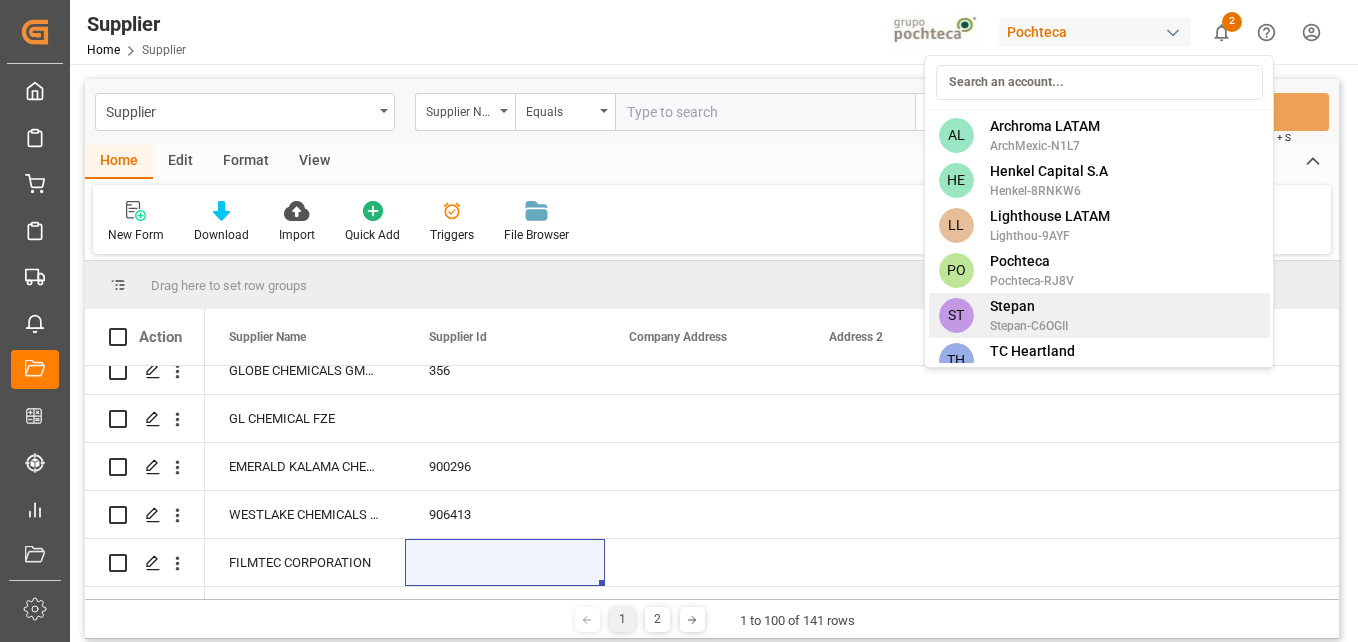 click on "Stepan" at bounding box center (1029, 306) 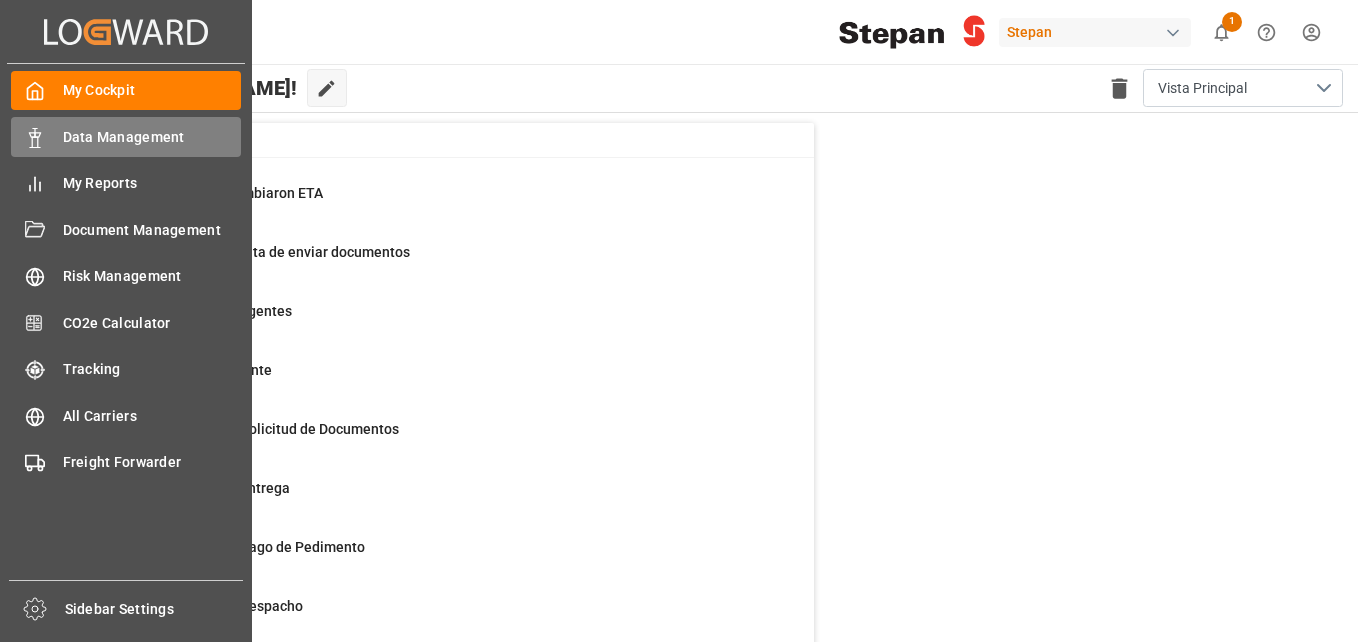 click on "Data Management" at bounding box center [152, 137] 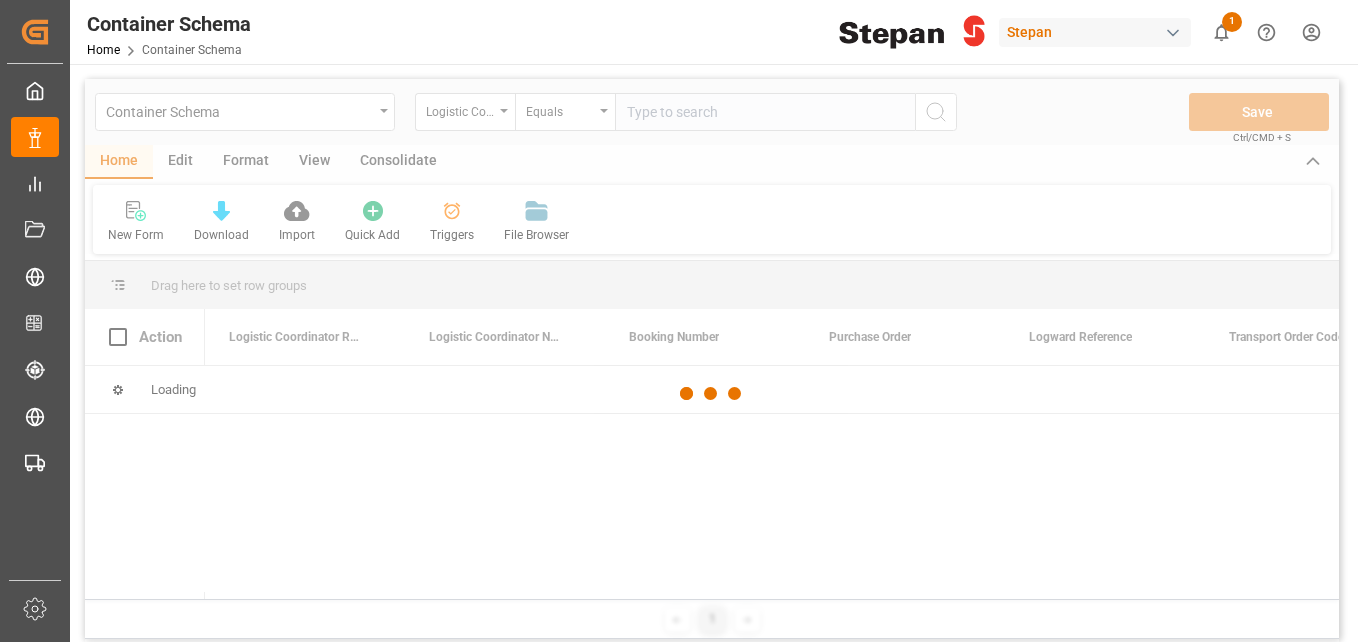 click at bounding box center [712, 394] 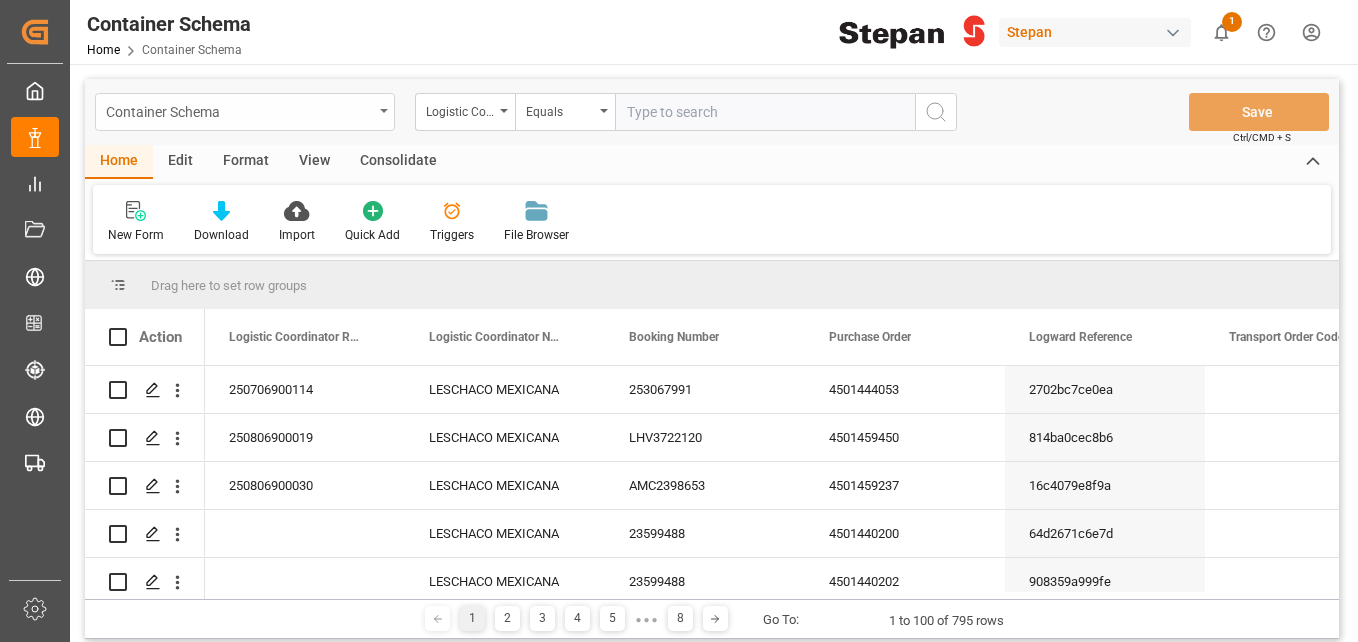 click at bounding box center [384, 111] 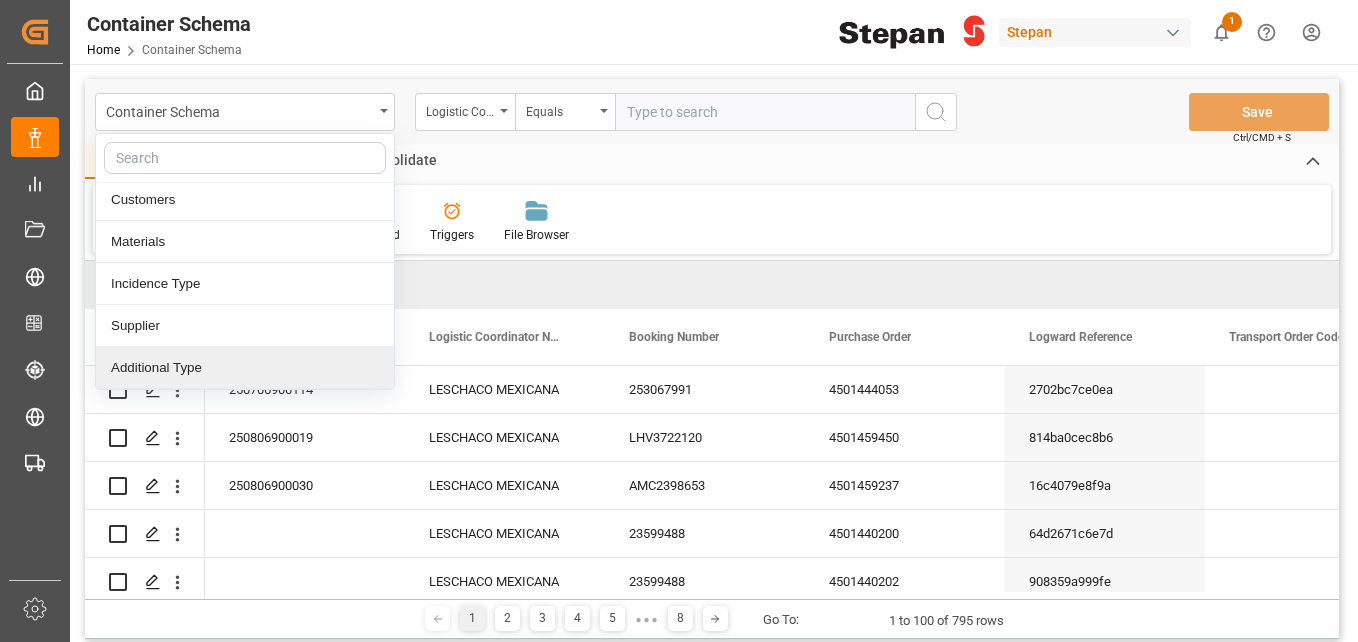scroll, scrollTop: 298, scrollLeft: 0, axis: vertical 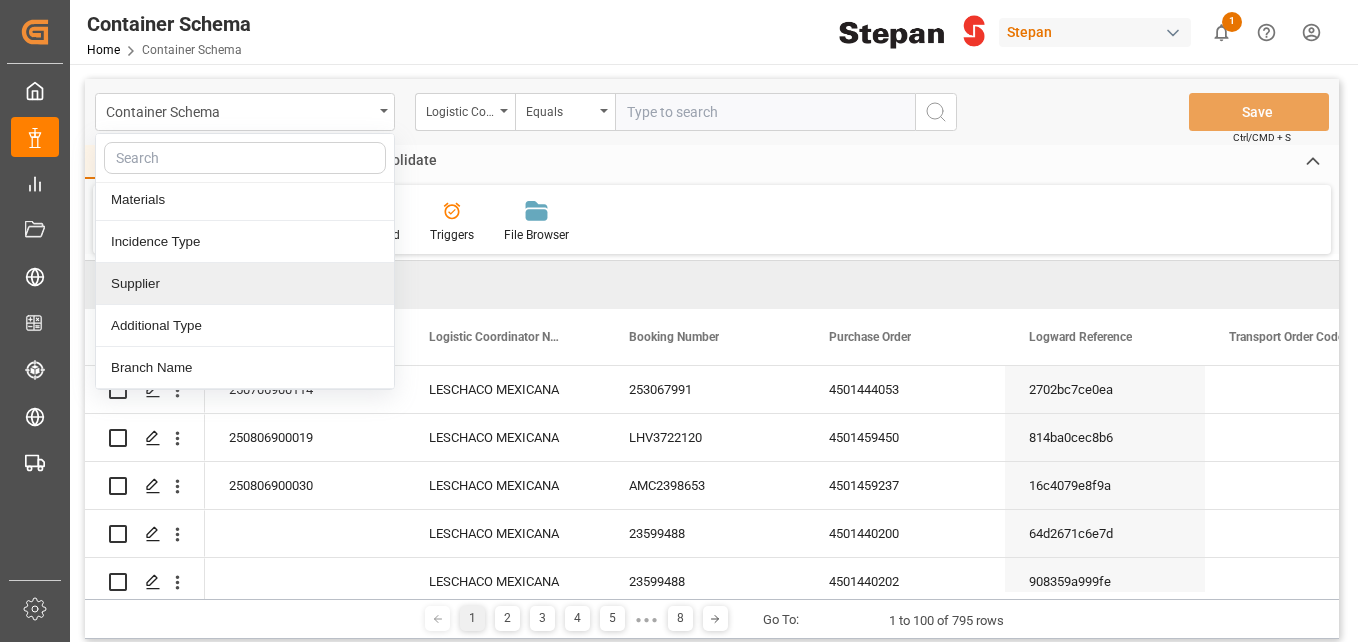click on "Supplier" at bounding box center (245, 284) 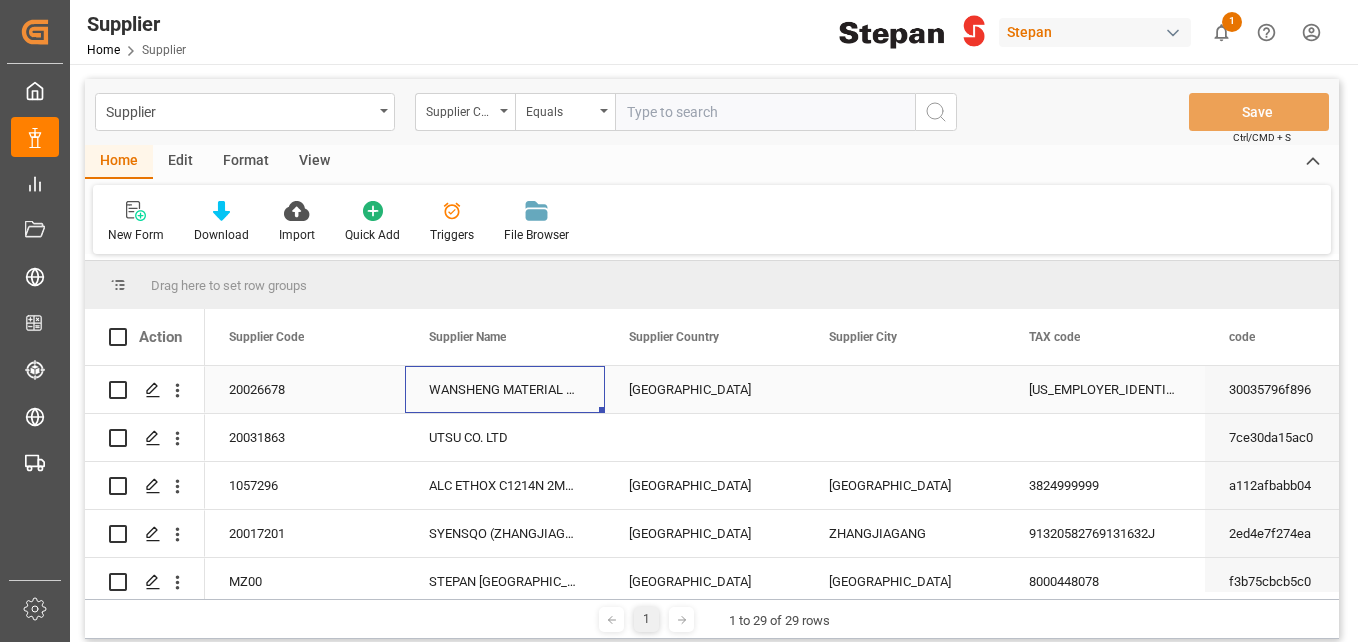 click on "WANSHENG MATERIAL SCIENCE ([GEOGRAPHIC_DATA]) CO." at bounding box center (505, 389) 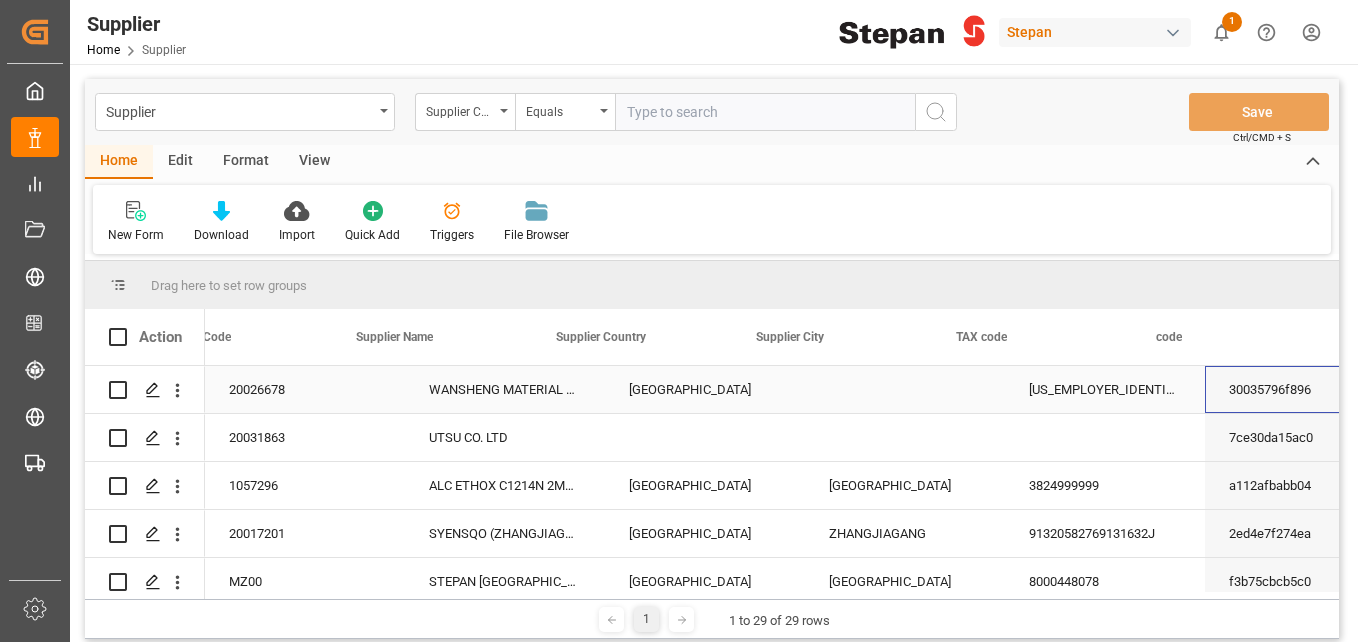 scroll, scrollTop: 0, scrollLeft: 73, axis: horizontal 